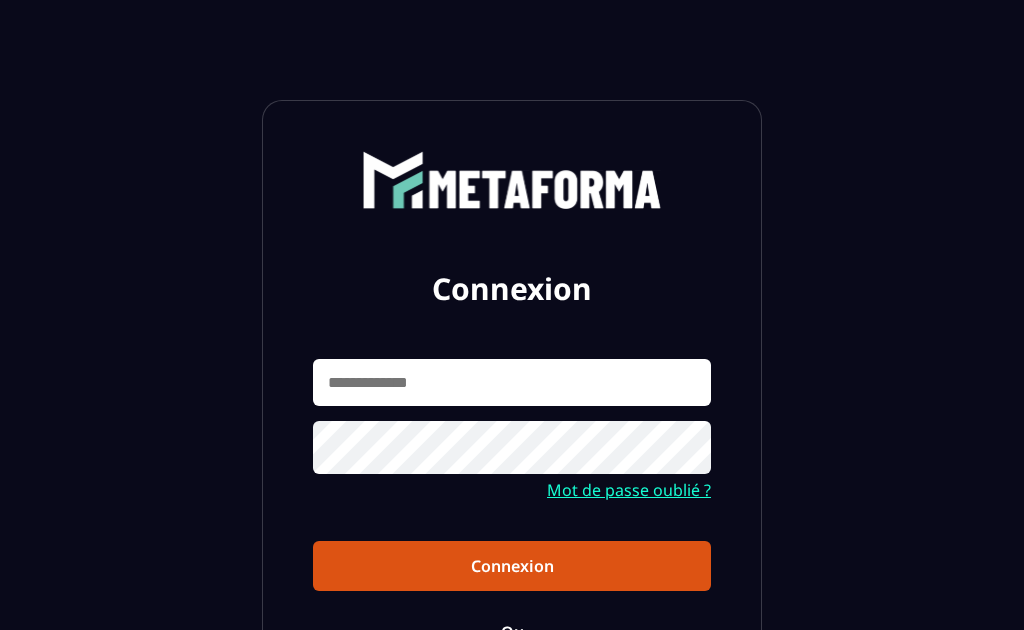 scroll, scrollTop: 0, scrollLeft: 0, axis: both 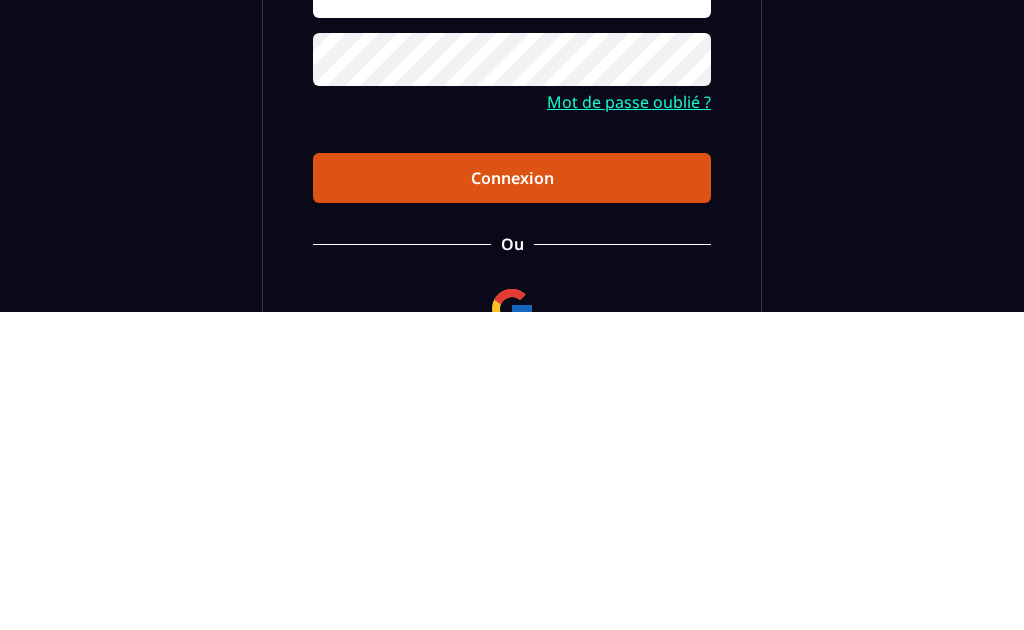 type on "**********" 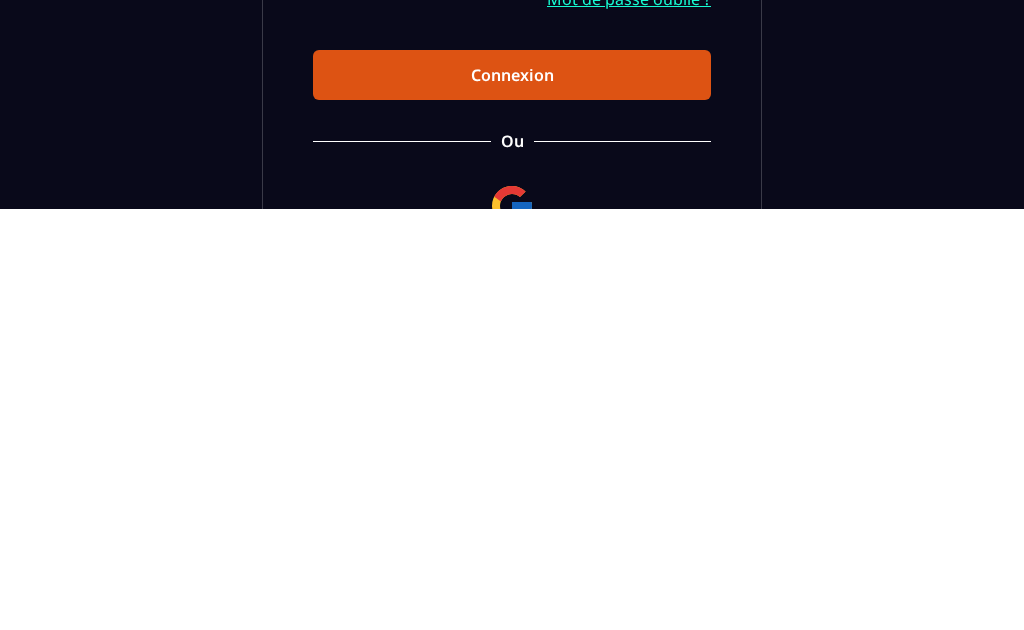 click on "Connexion" at bounding box center [512, 497] 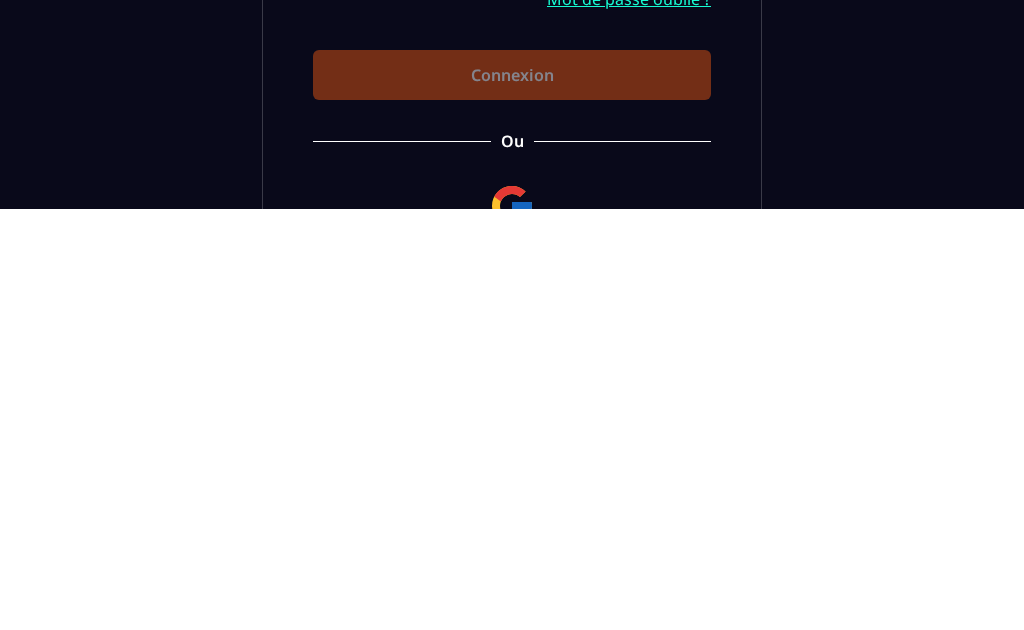 scroll, scrollTop: 293, scrollLeft: 0, axis: vertical 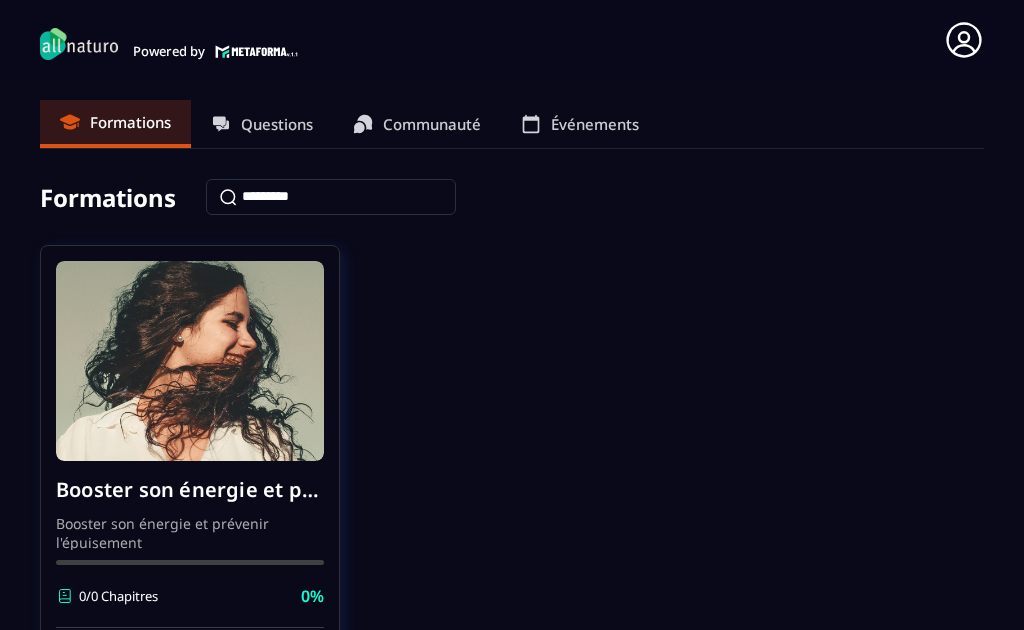 click on "Continuer la formation" at bounding box center [190, 674] 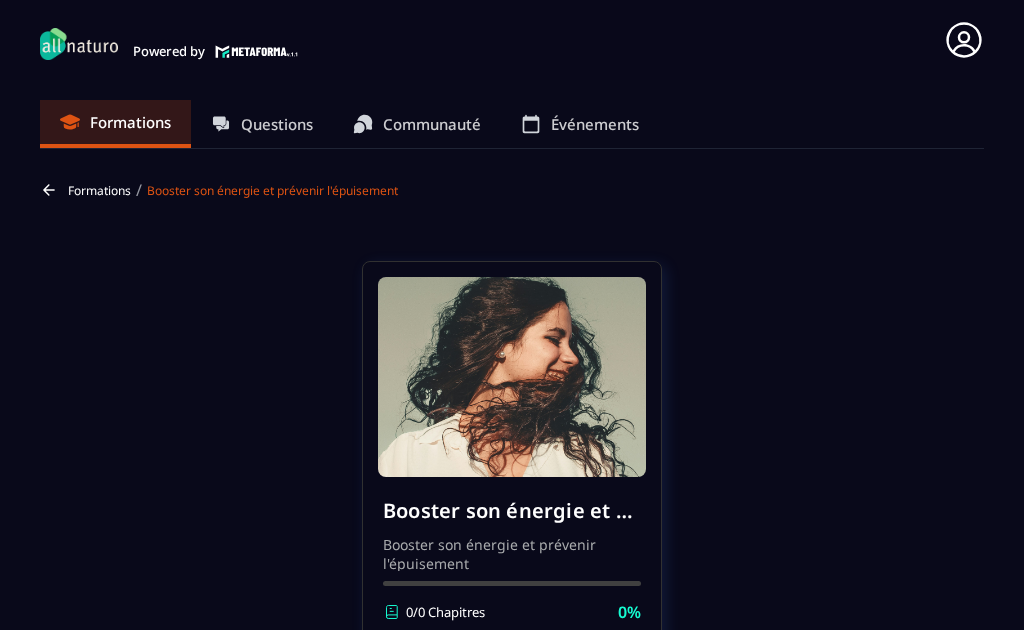 click at bounding box center [512, 377] 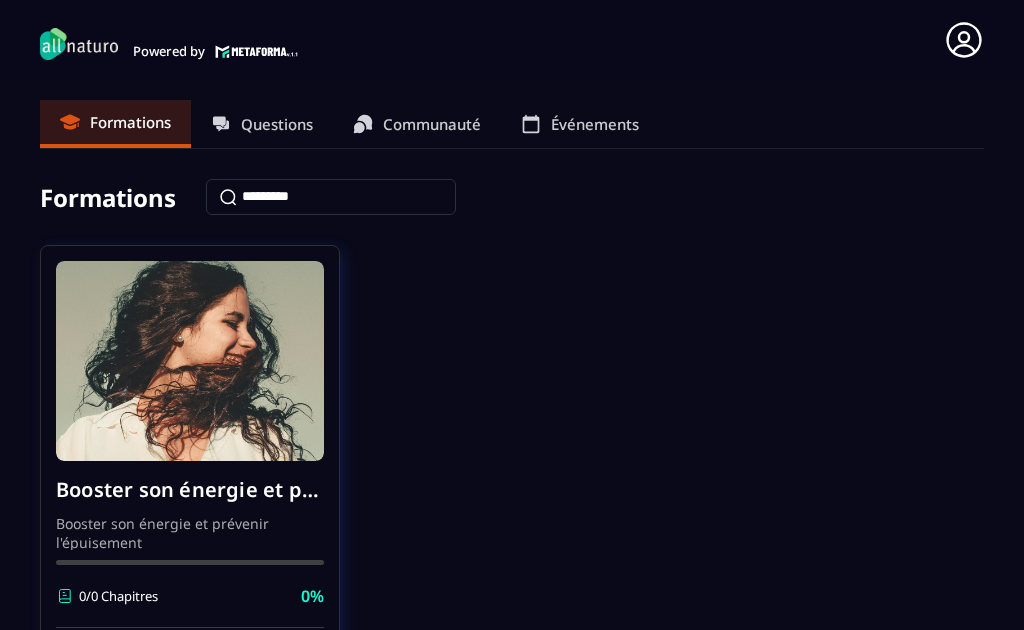 click on "Continuer la formation" at bounding box center [190, 674] 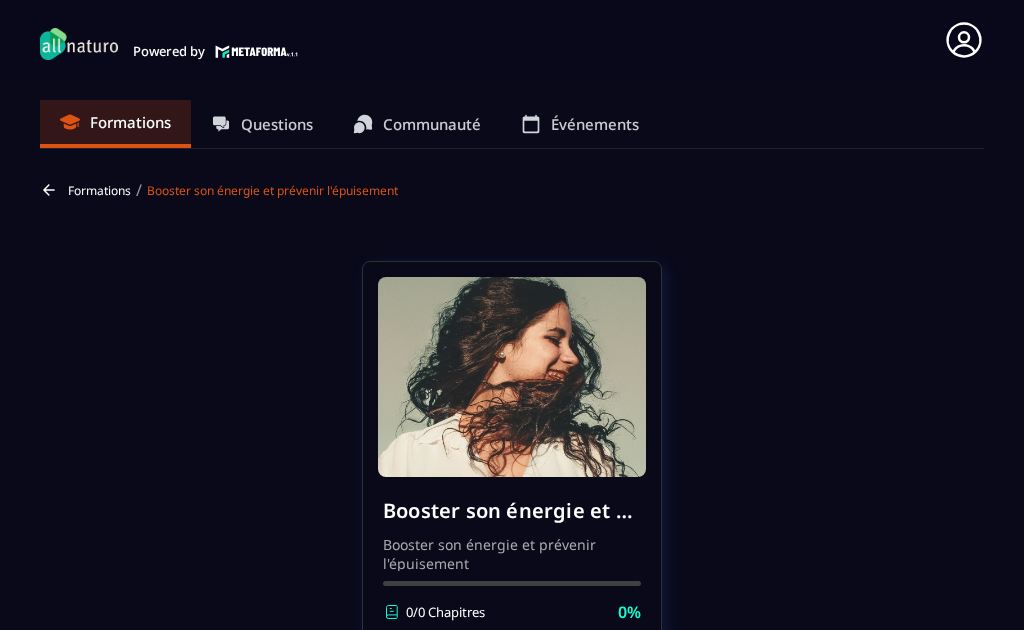 click at bounding box center [512, 377] 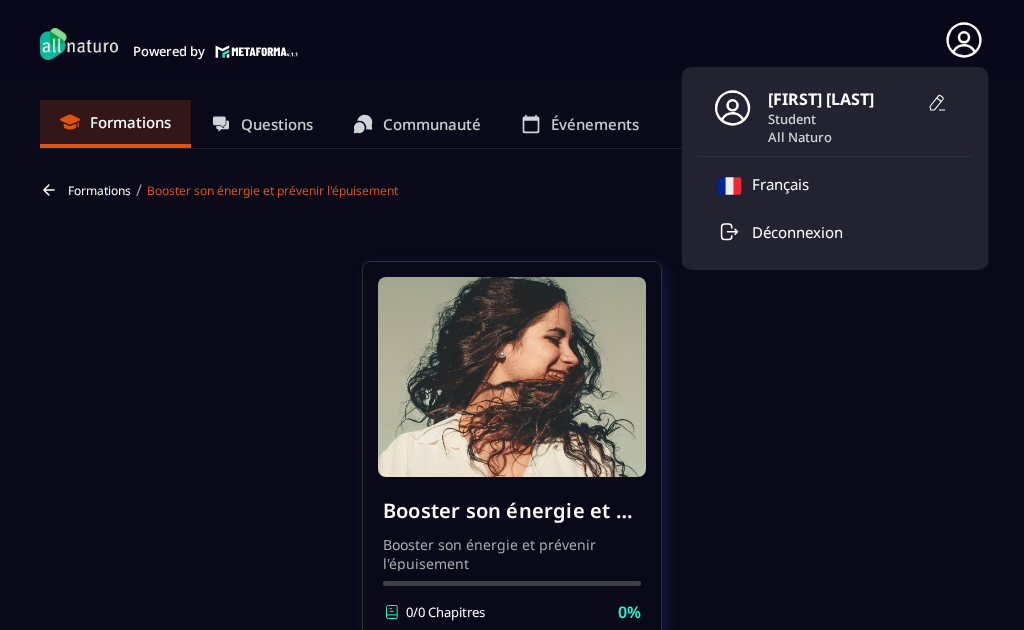 click on "[FIRST] [LAST]" at bounding box center [843, 99] 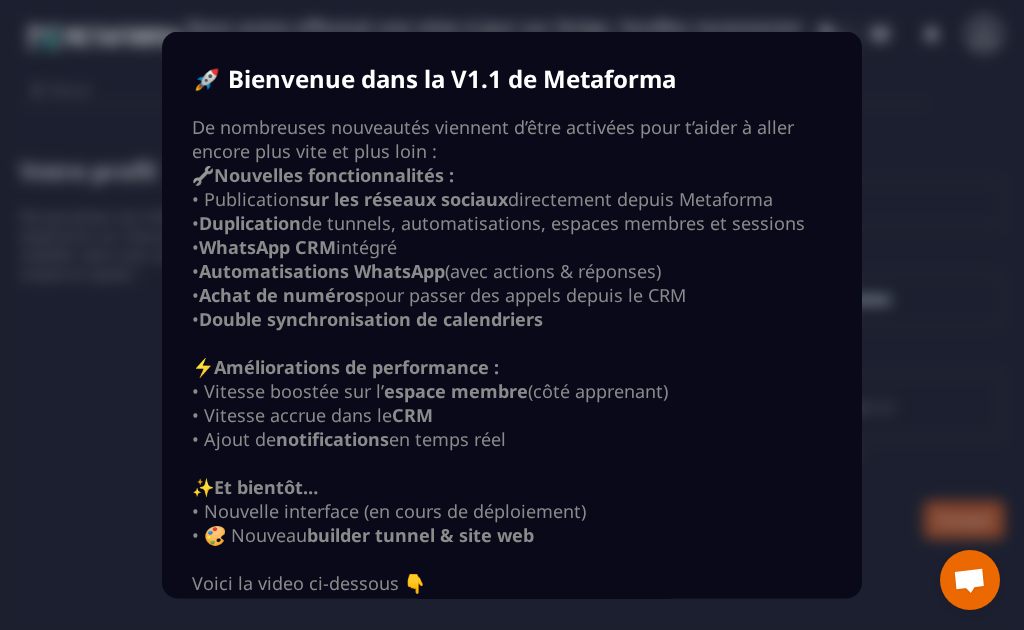 click on "De nombreuses nouveautés viennent d’être activées pour t’aider à aller encore plus vite et plus loin :" at bounding box center (512, 139) 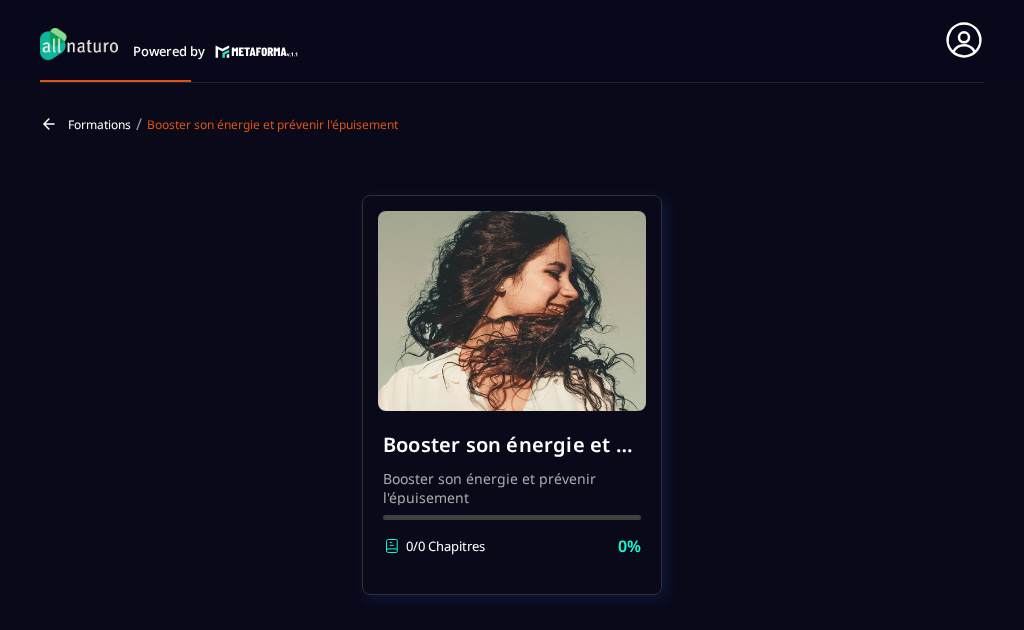 scroll, scrollTop: 63, scrollLeft: 0, axis: vertical 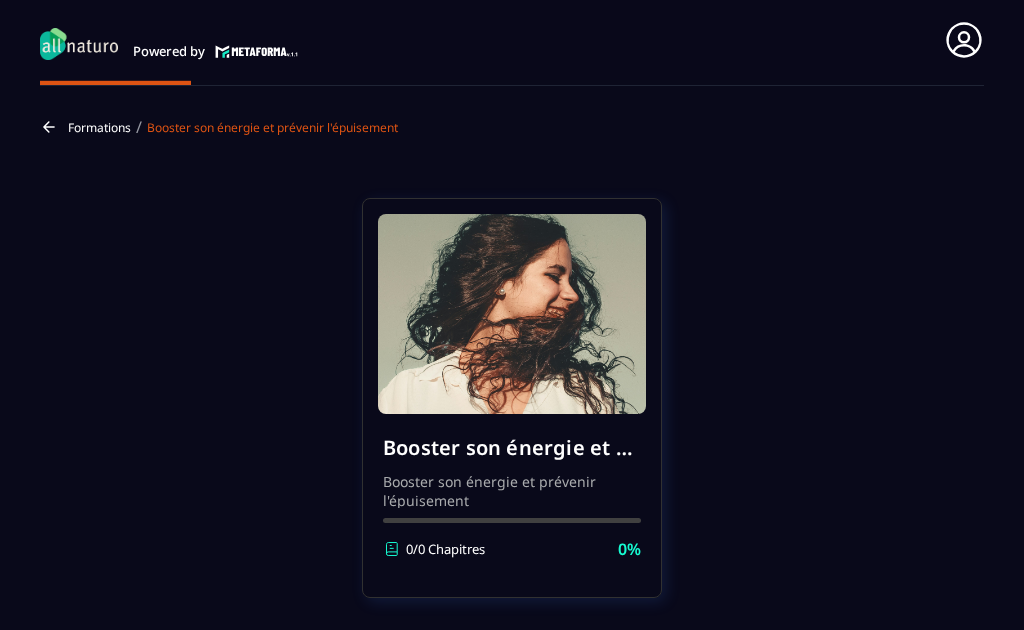 click on "Booster son énergie et prévenir l'épuisement" at bounding box center (512, 490) 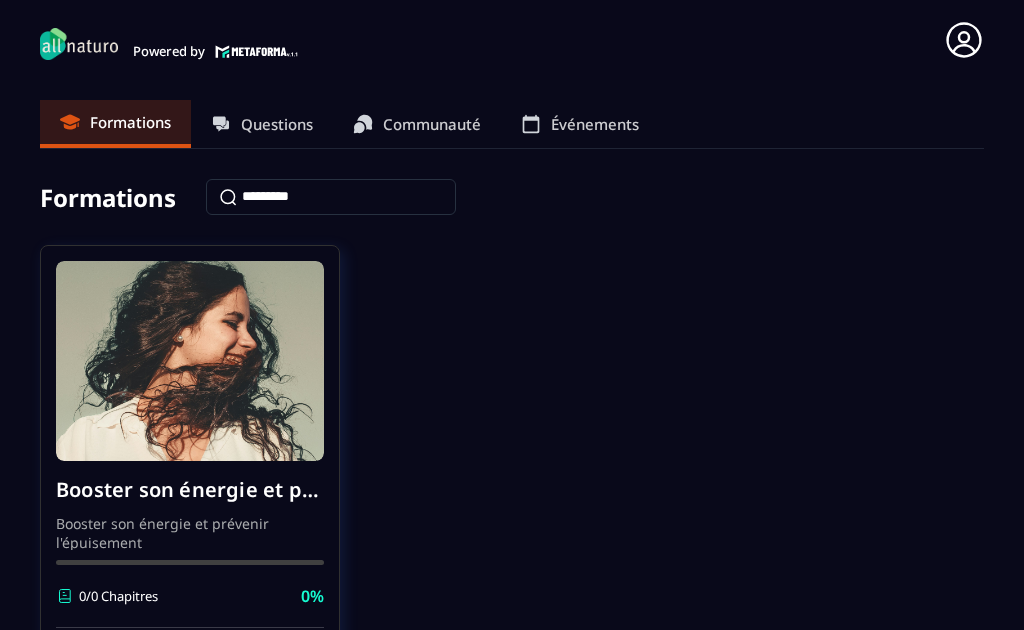 click on "Questions" at bounding box center (277, 124) 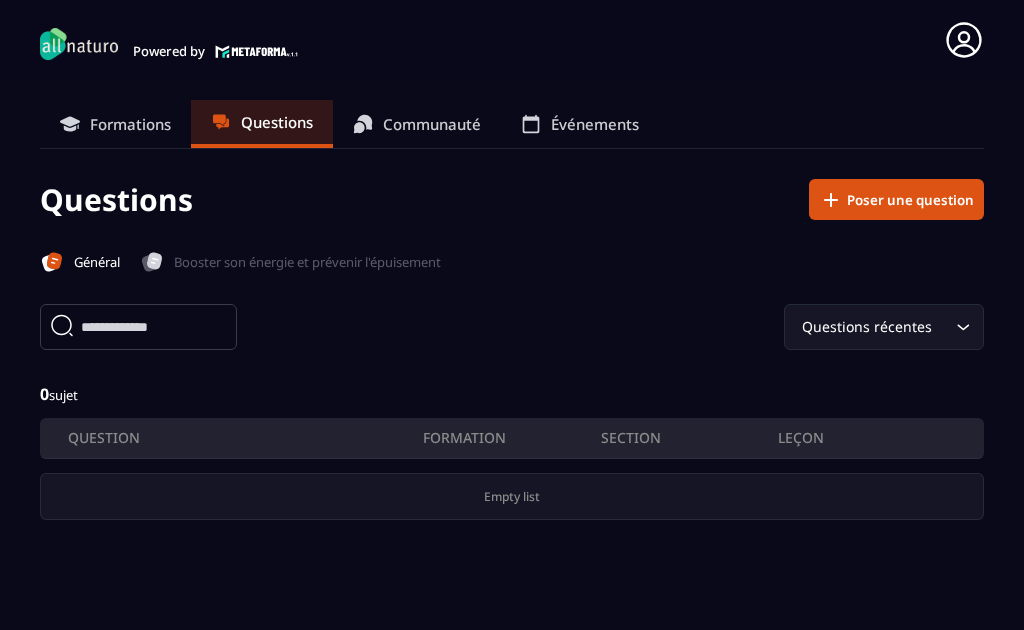 click on "FORMATION" at bounding box center (512, 438) 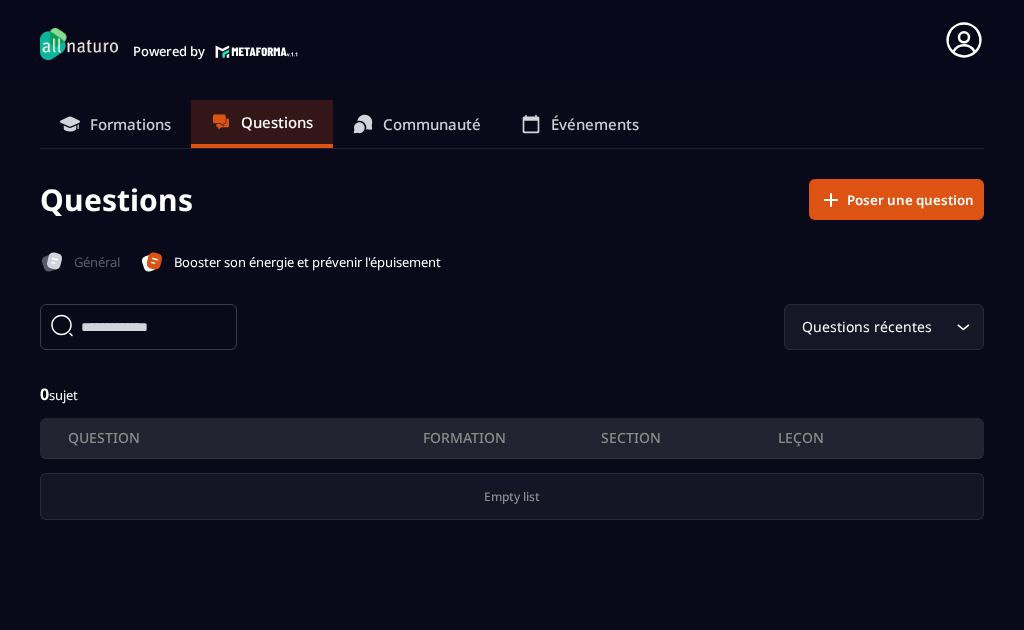 click on "Communauté" at bounding box center [432, 124] 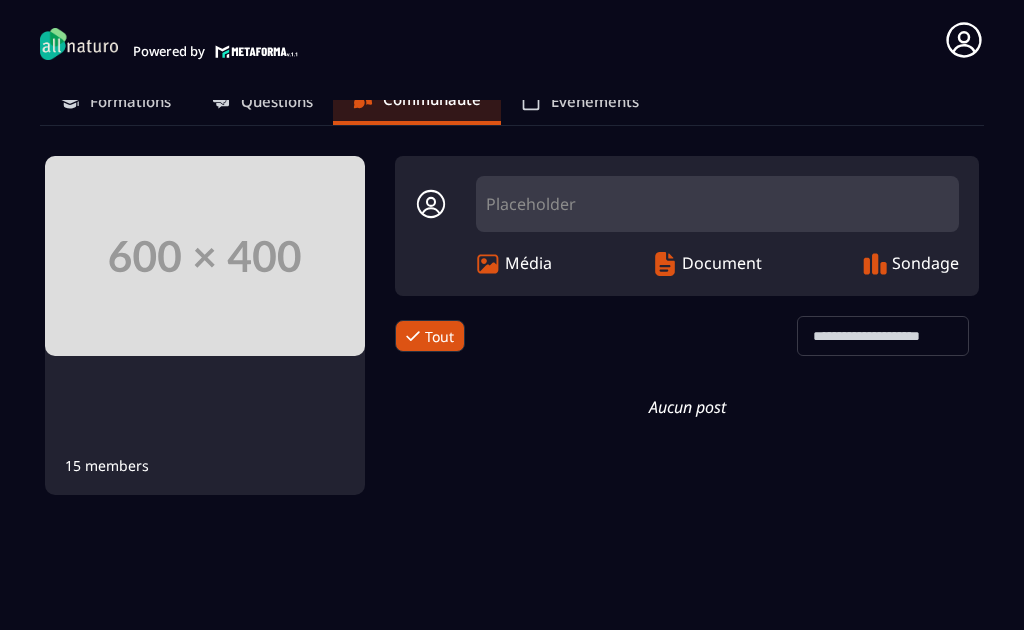 scroll, scrollTop: 15, scrollLeft: 0, axis: vertical 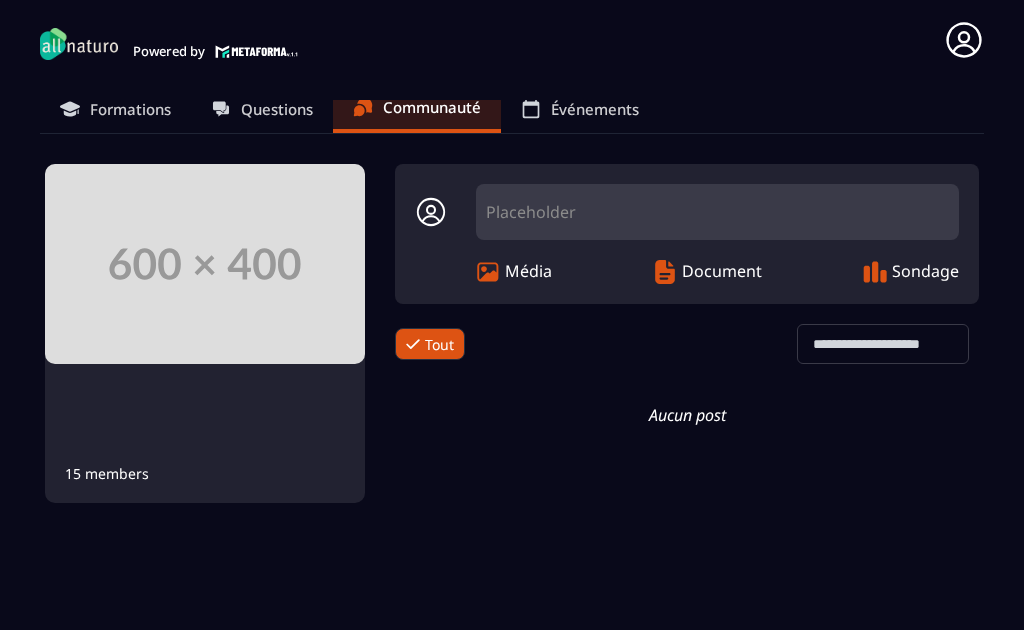 click on "Média" at bounding box center (528, 272) 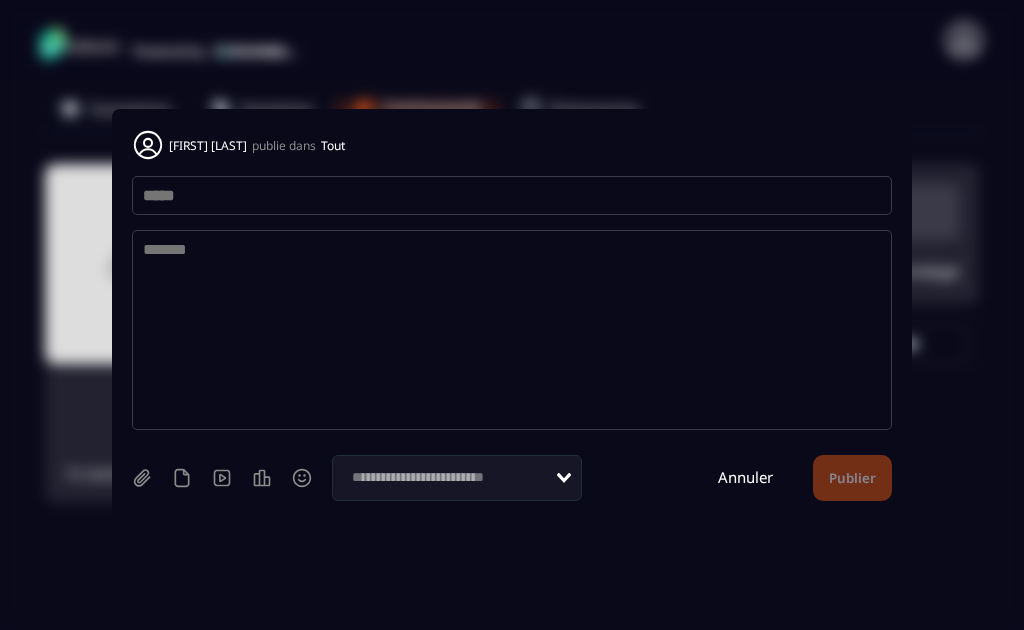 click 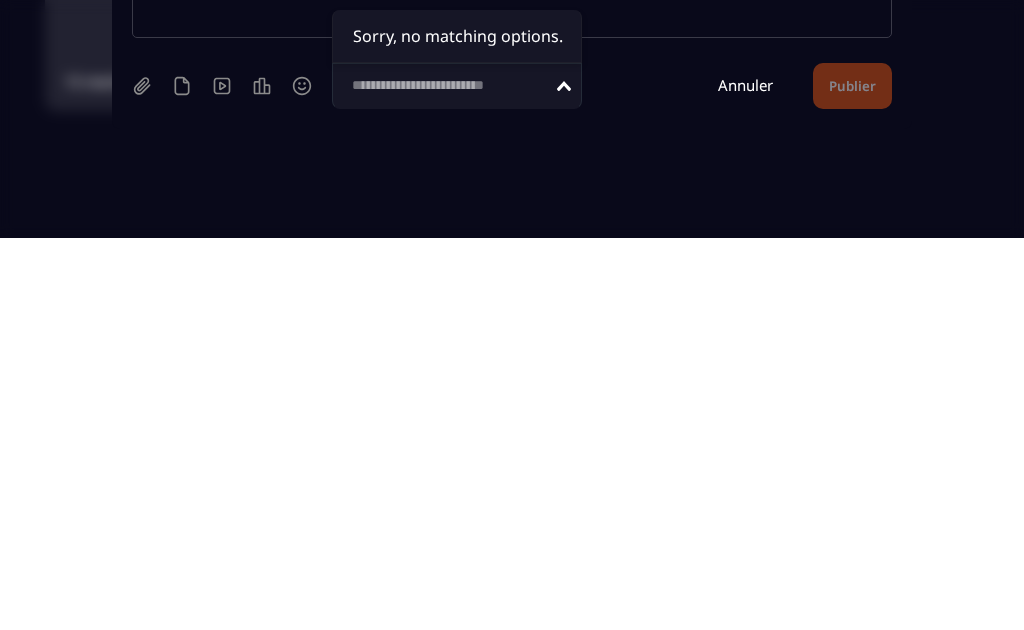 click on "Annuler" at bounding box center [745, 477] 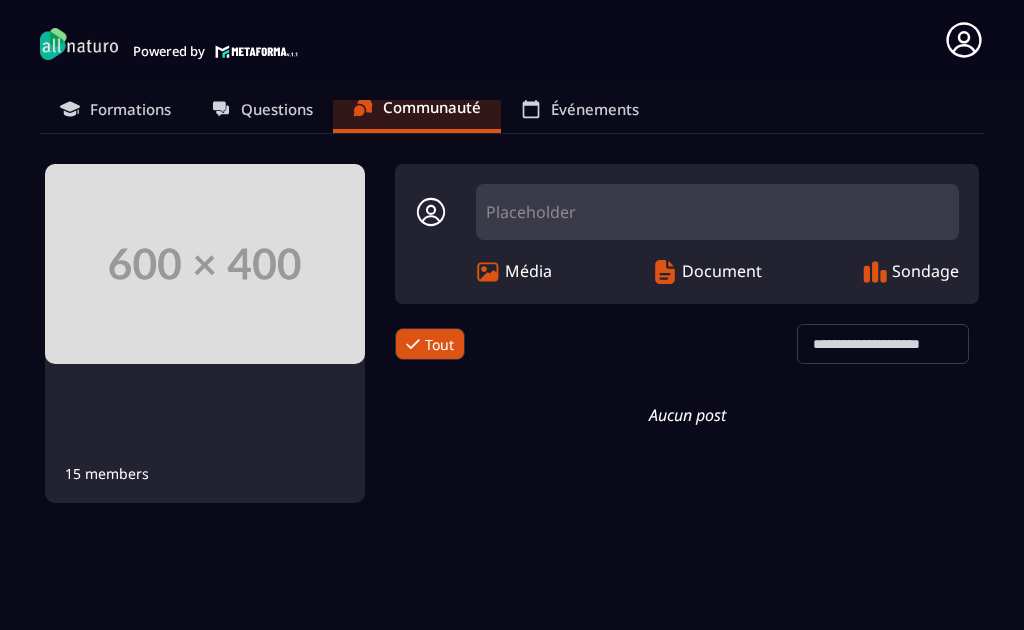 click on "Sondage" at bounding box center (925, 272) 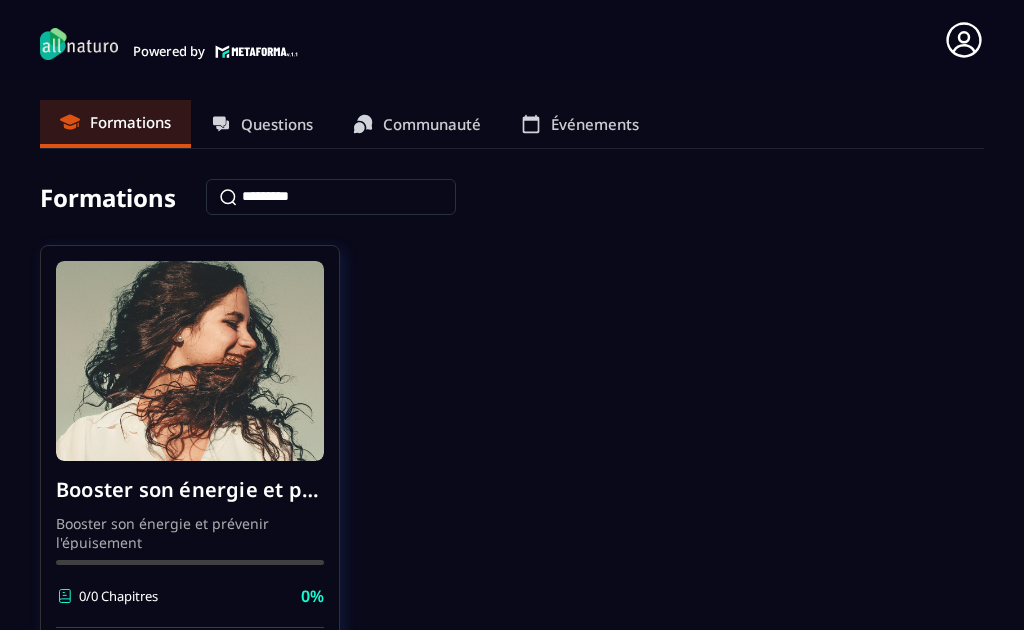 click on "Continuer la formation" at bounding box center (190, 674) 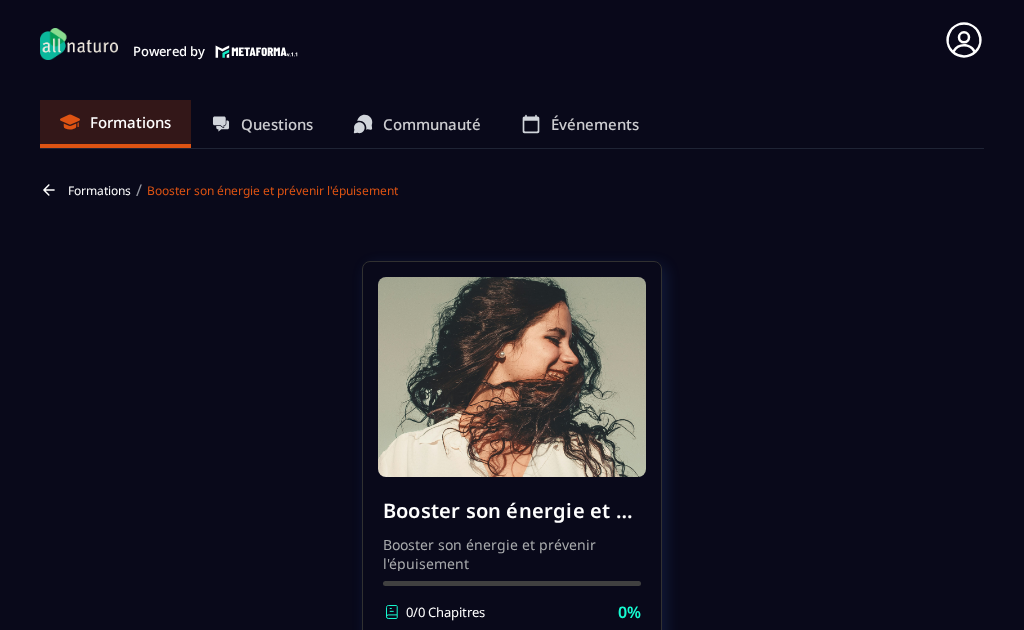 click at bounding box center (512, 377) 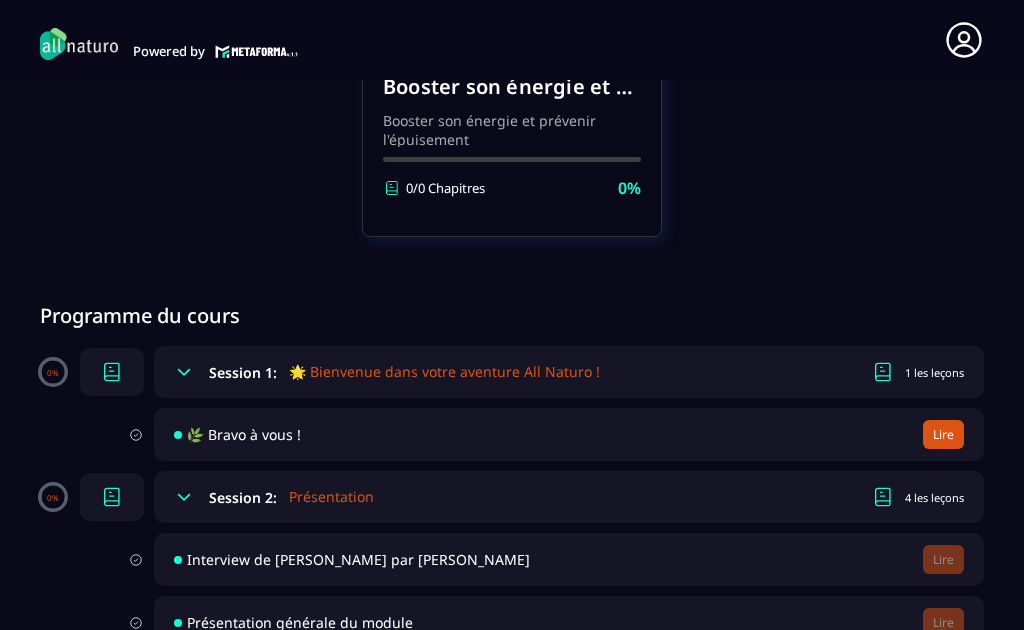 scroll, scrollTop: 432, scrollLeft: 0, axis: vertical 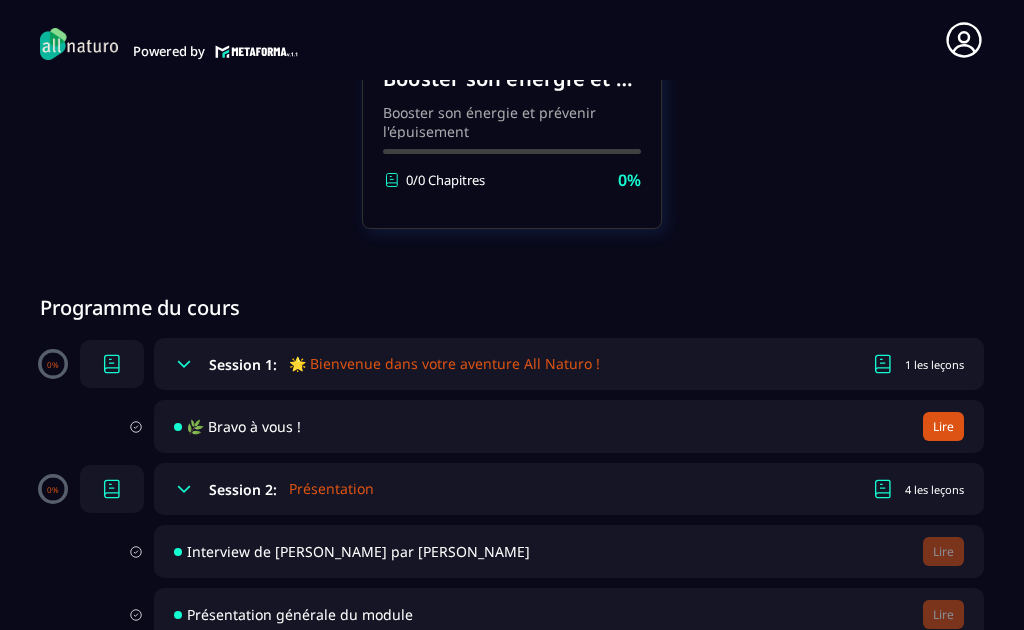click on "Lire" at bounding box center [943, 426] 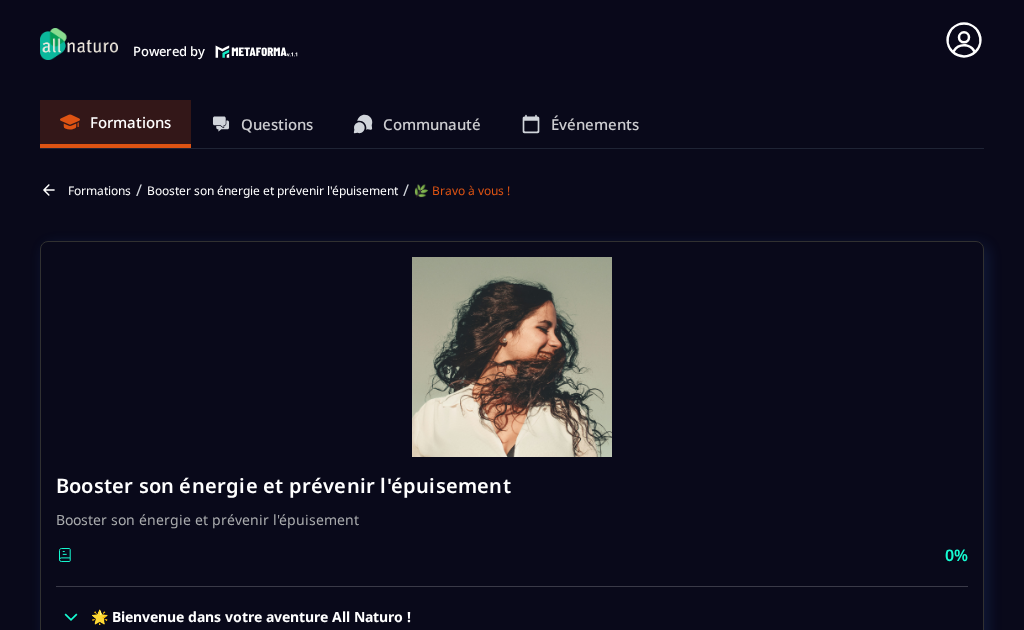 scroll, scrollTop: 8, scrollLeft: 0, axis: vertical 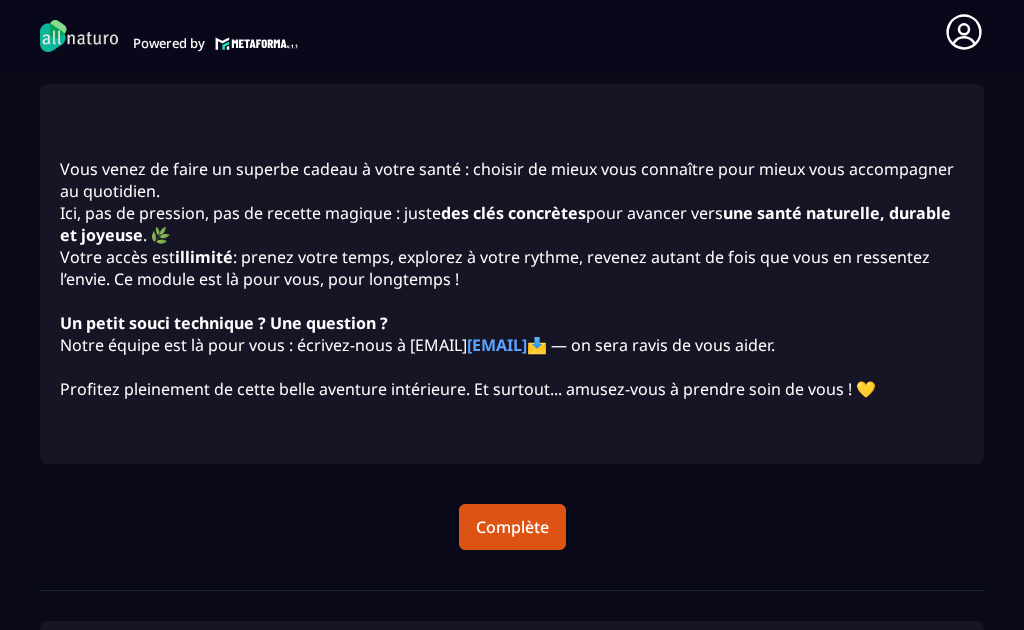 click on "Complète" at bounding box center (512, 527) 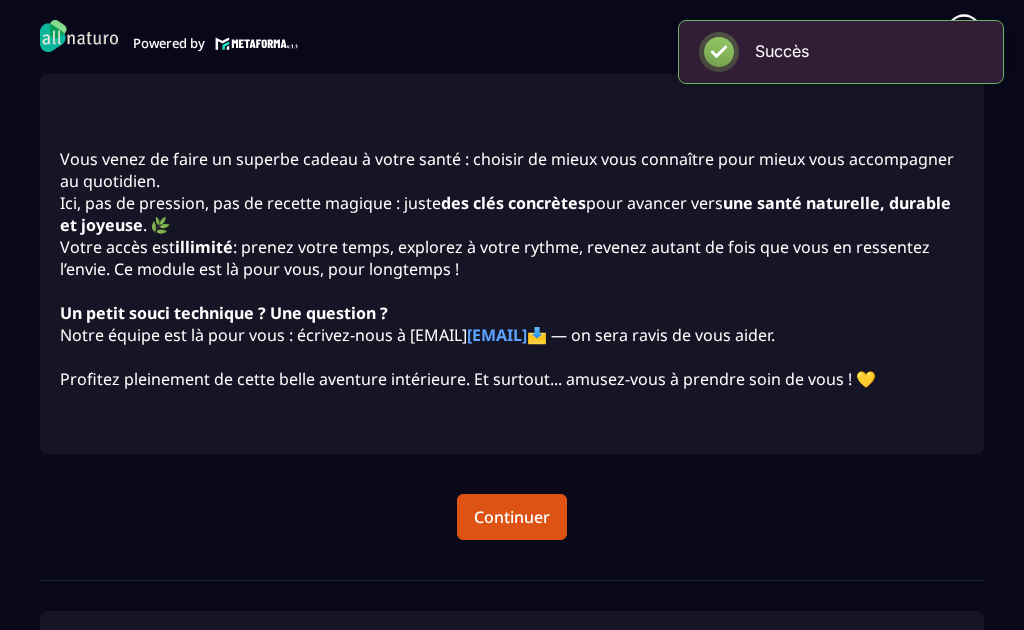 scroll, scrollTop: 1019, scrollLeft: 0, axis: vertical 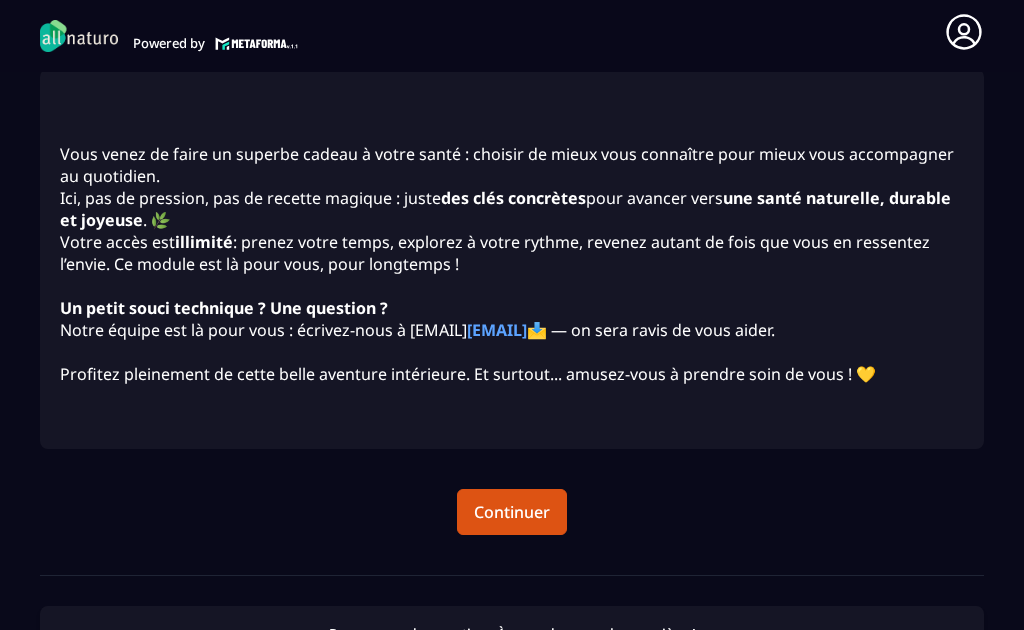 click on "Continuer" at bounding box center (512, 512) 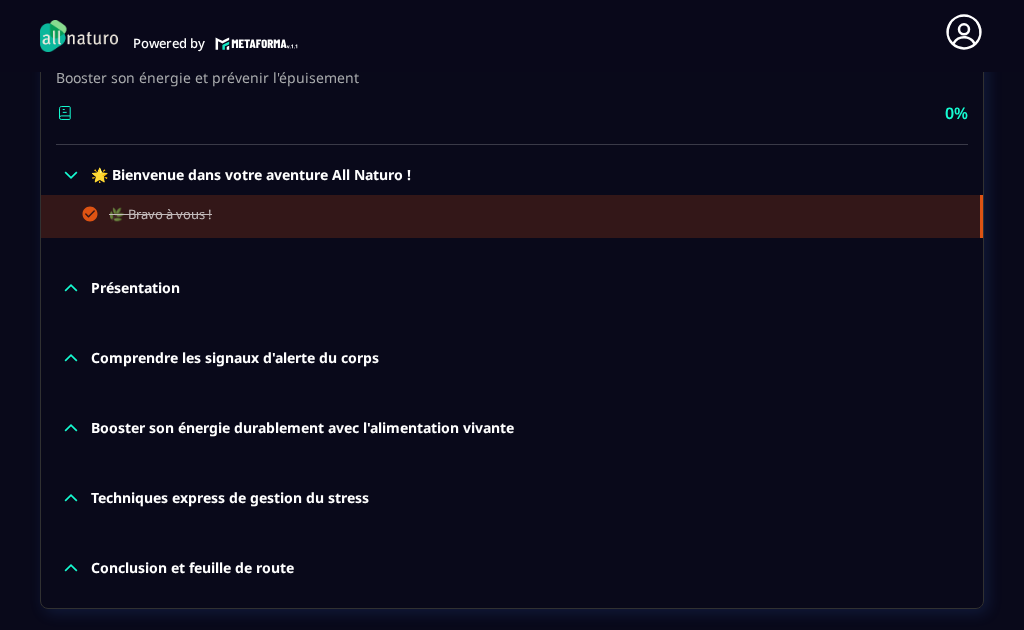scroll, scrollTop: 436, scrollLeft: 0, axis: vertical 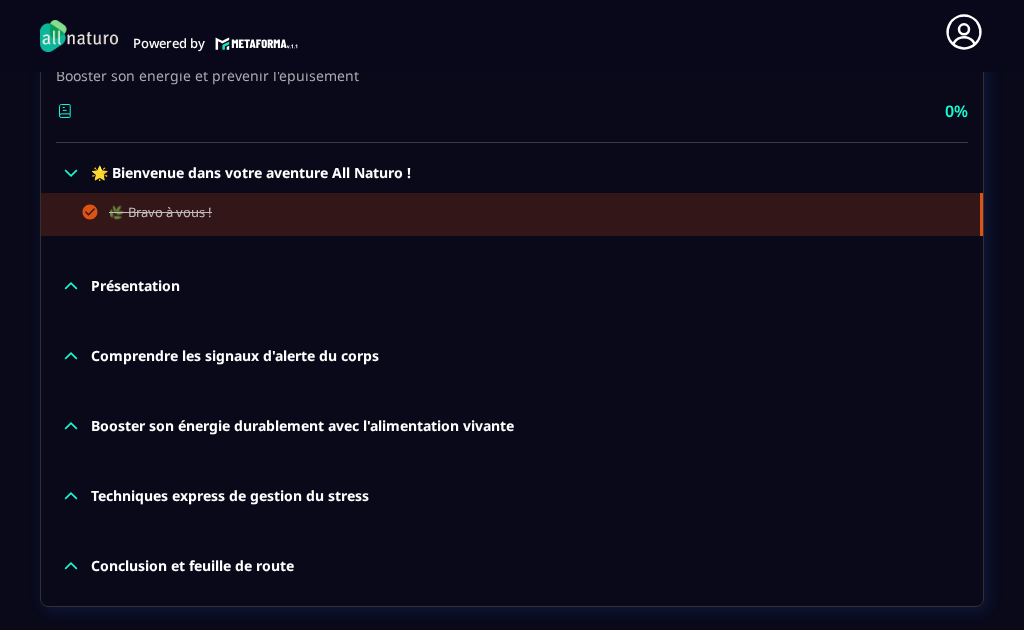 click on "Présentation" at bounding box center (135, 286) 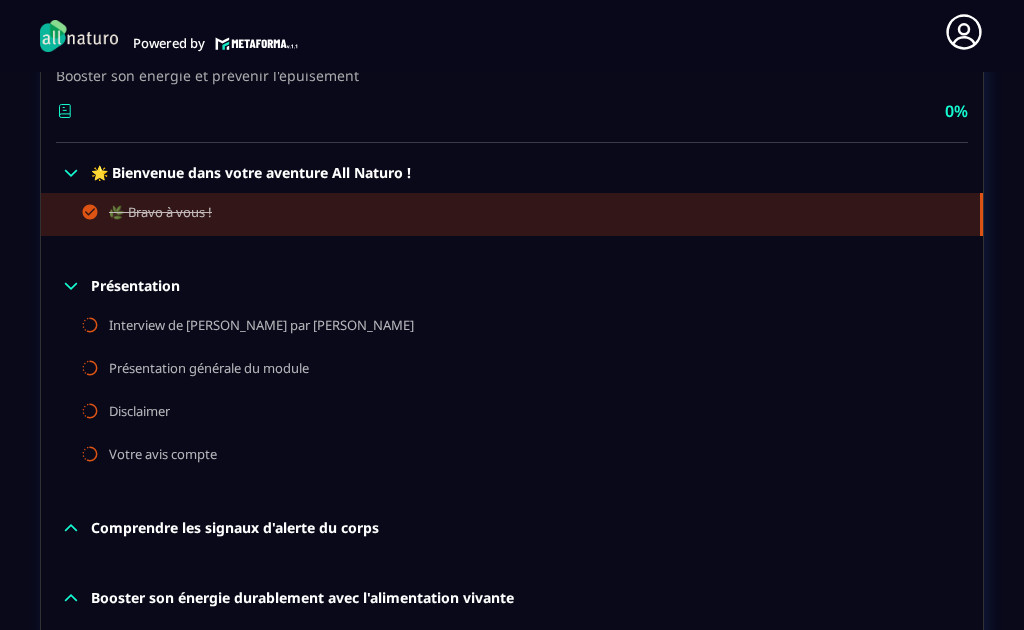 click on "Interview de [PERSON_NAME] par [PERSON_NAME]" at bounding box center [261, 327] 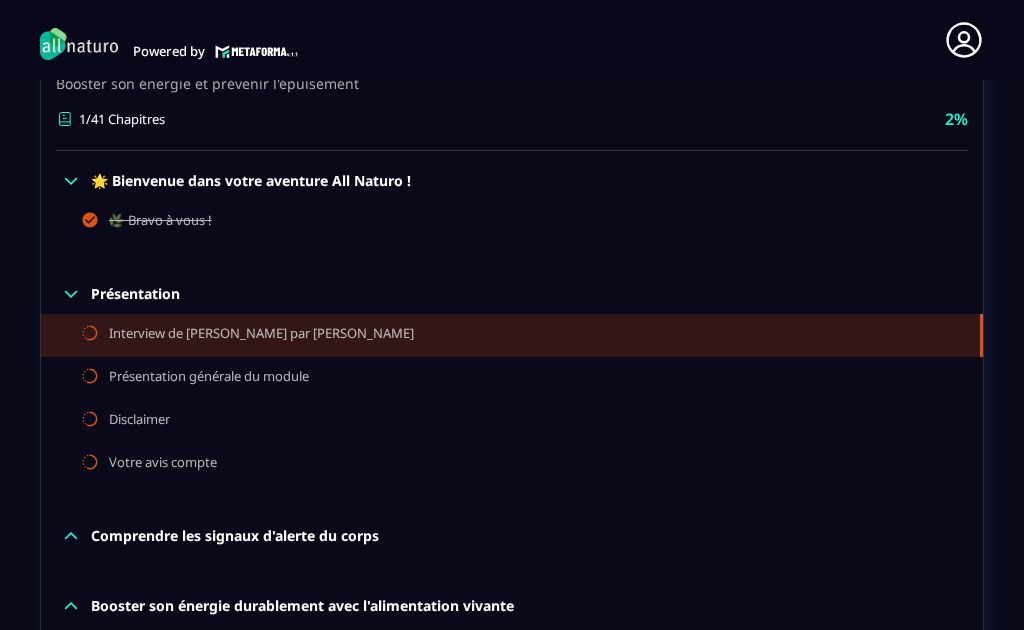 scroll, scrollTop: 8, scrollLeft: 0, axis: vertical 